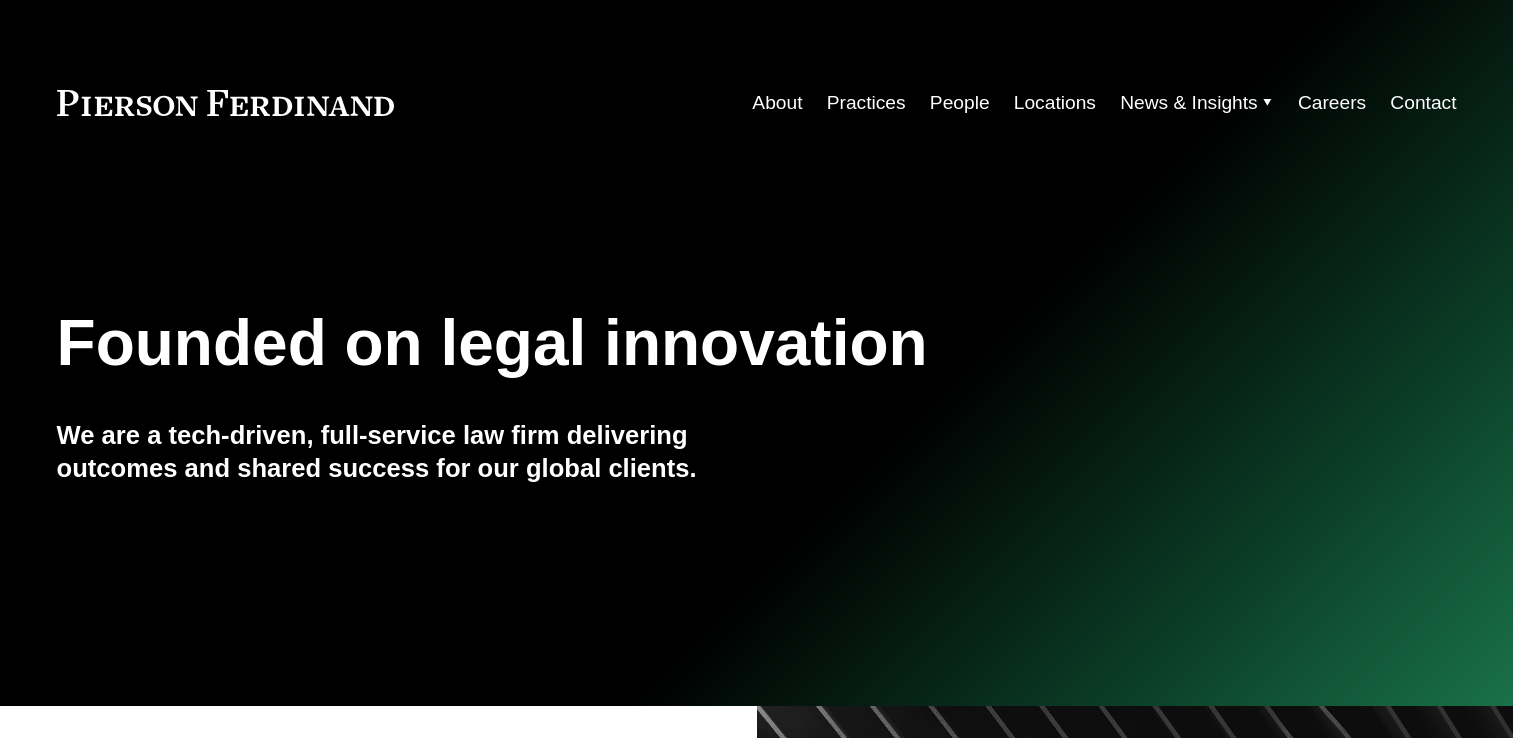 scroll, scrollTop: 0, scrollLeft: 0, axis: both 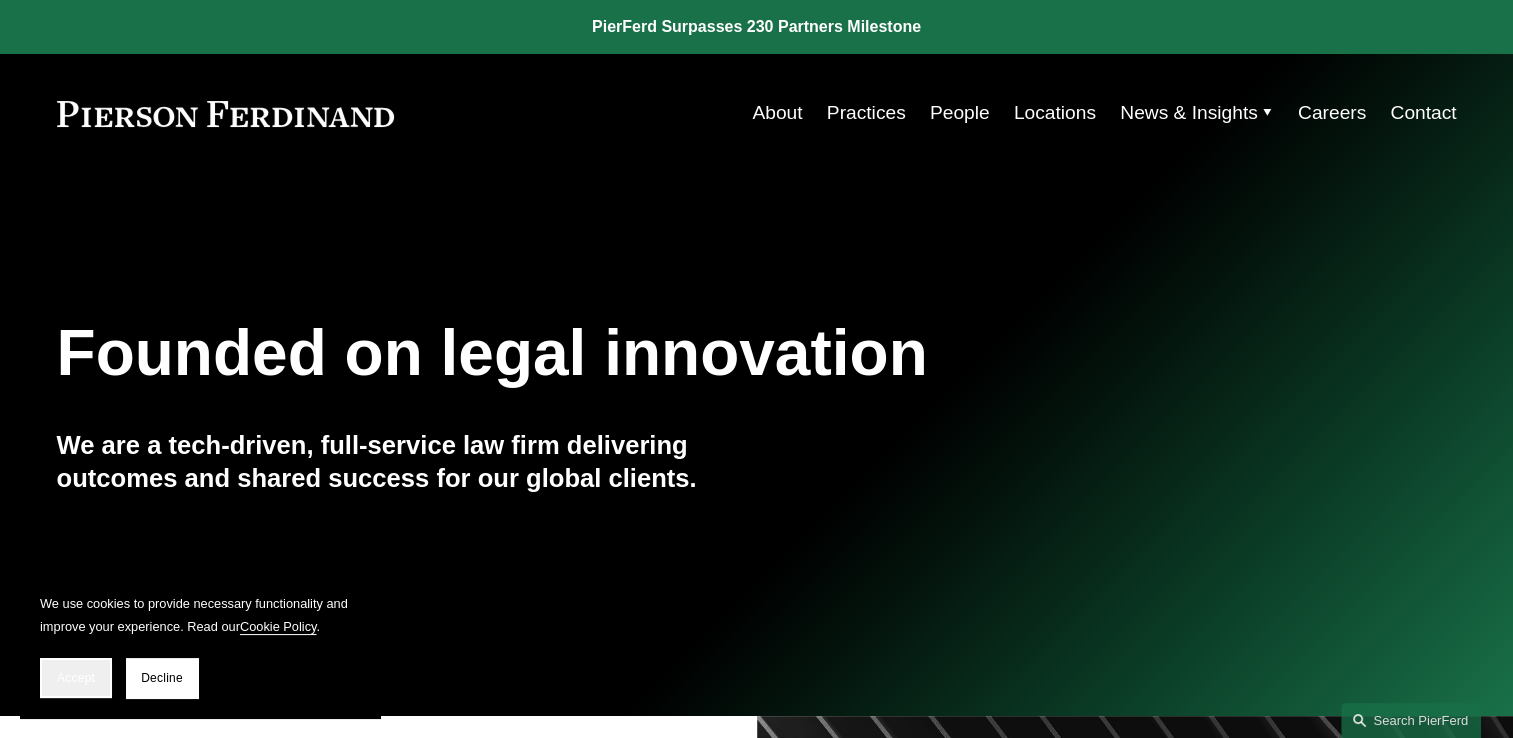 click on "Accept" at bounding box center [76, 678] 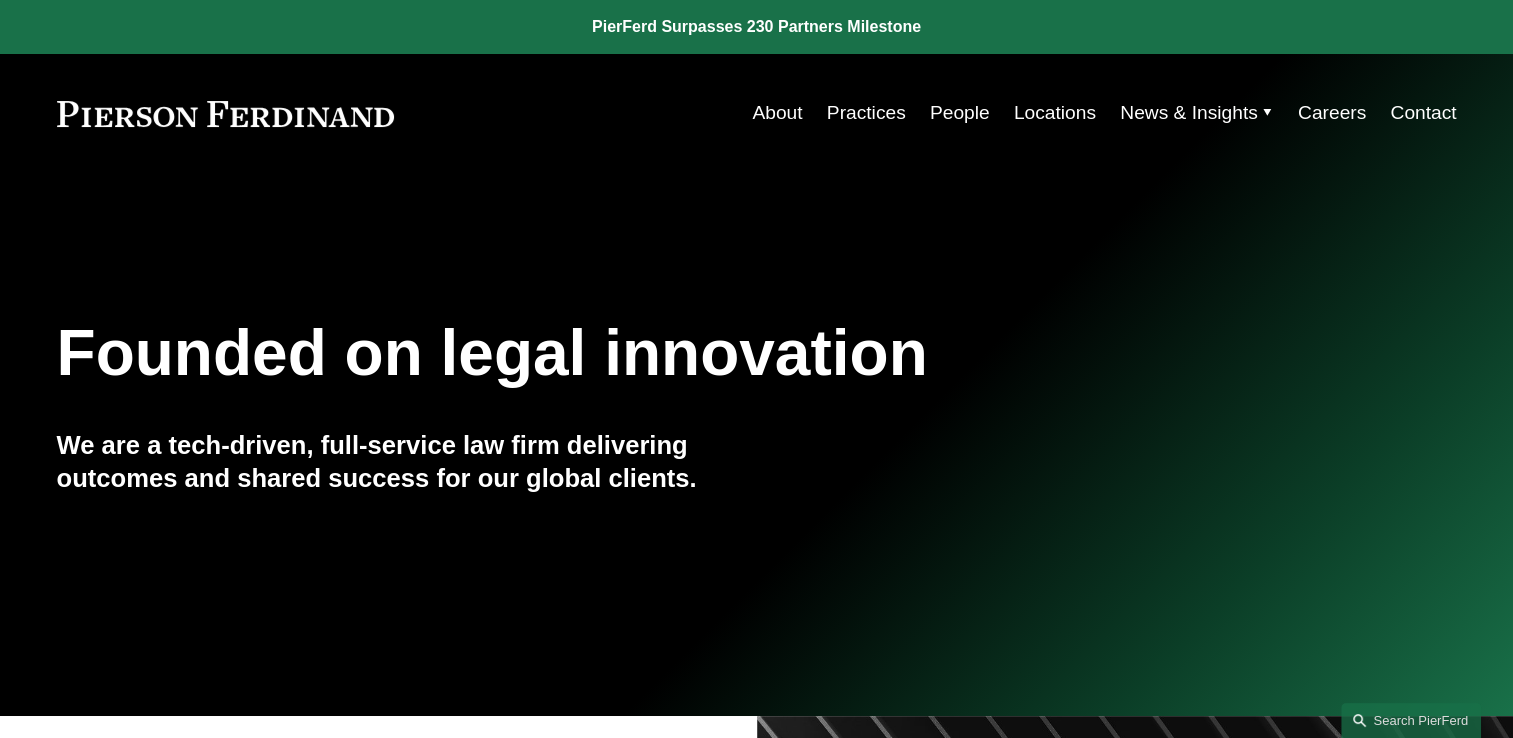 click on "Practices" at bounding box center (866, 113) 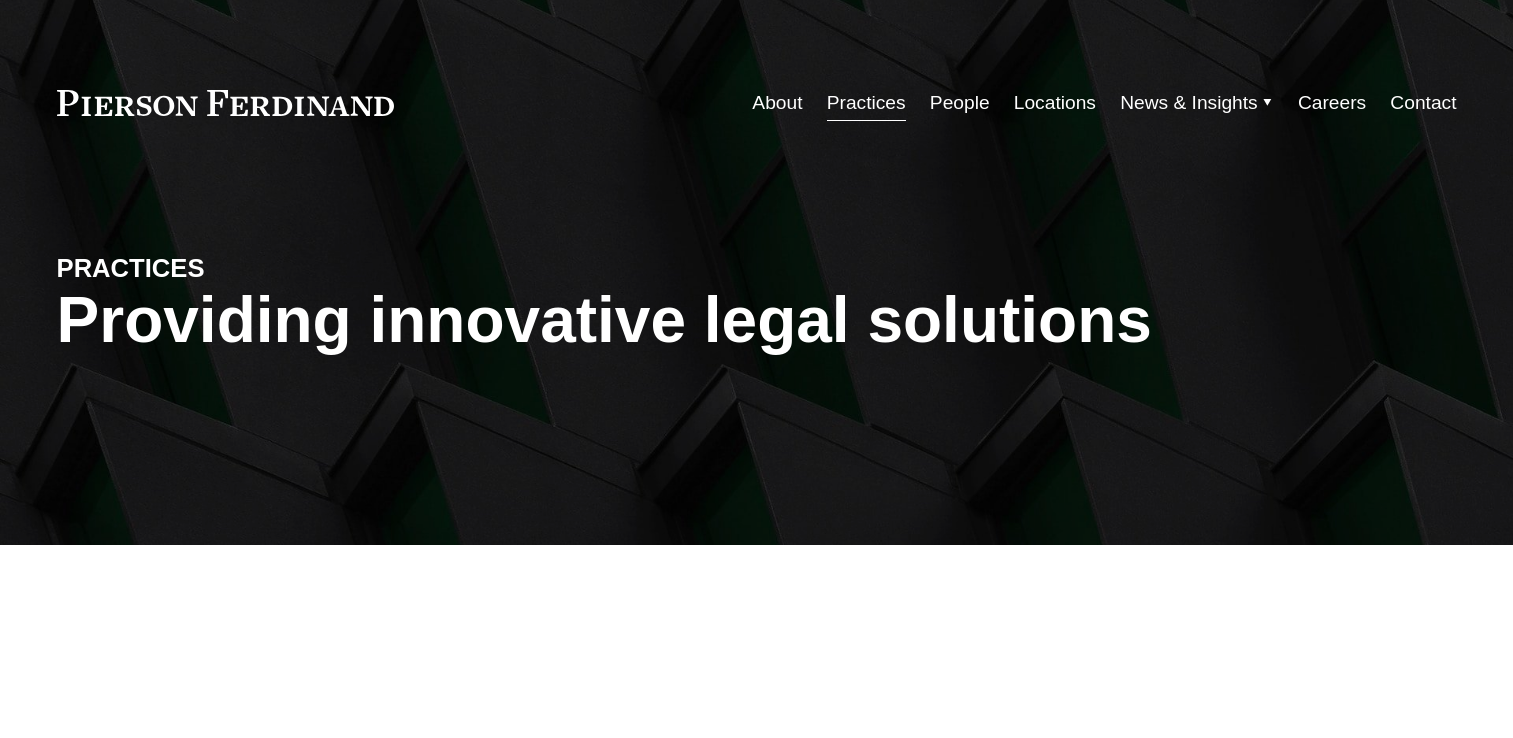 scroll, scrollTop: 0, scrollLeft: 0, axis: both 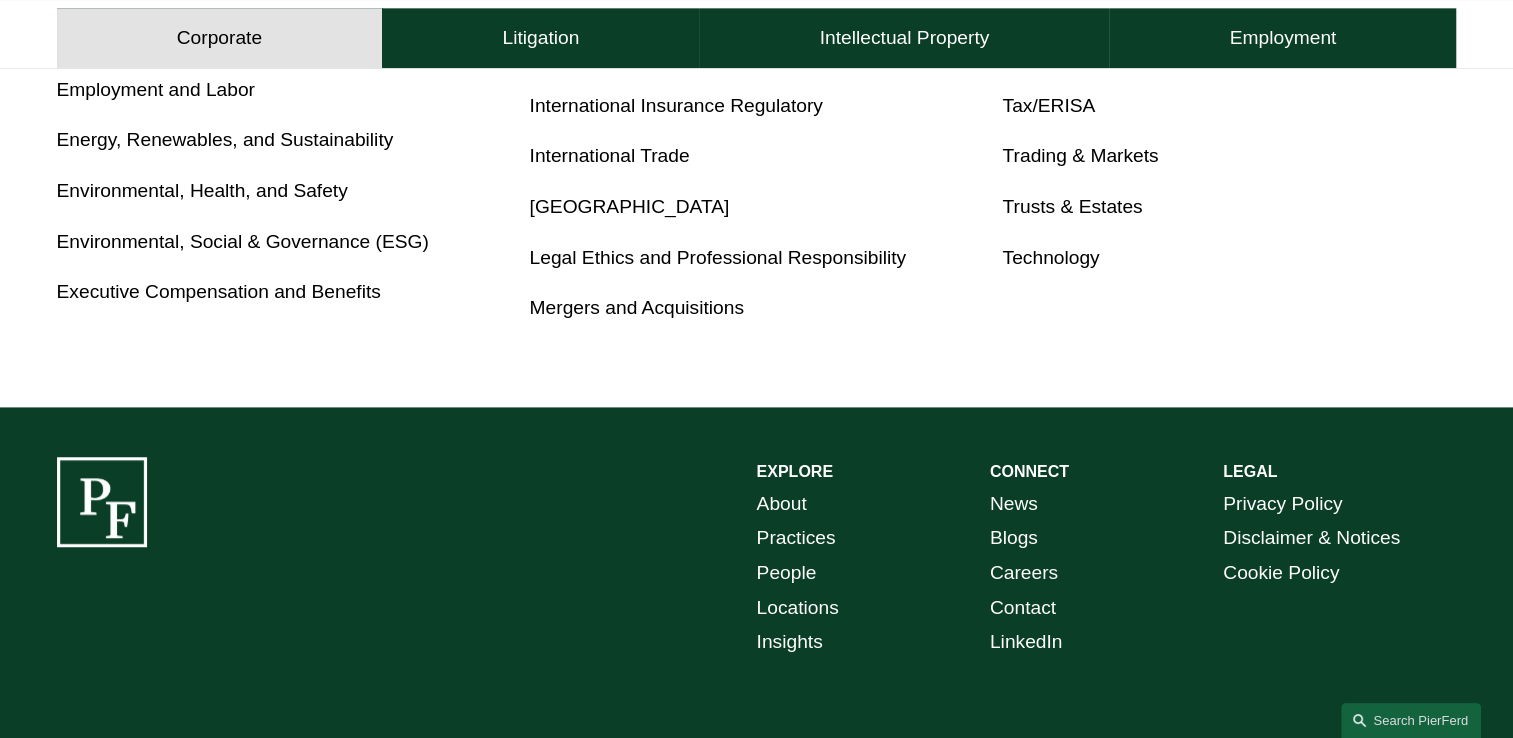 click on "Careers" at bounding box center [1024, 573] 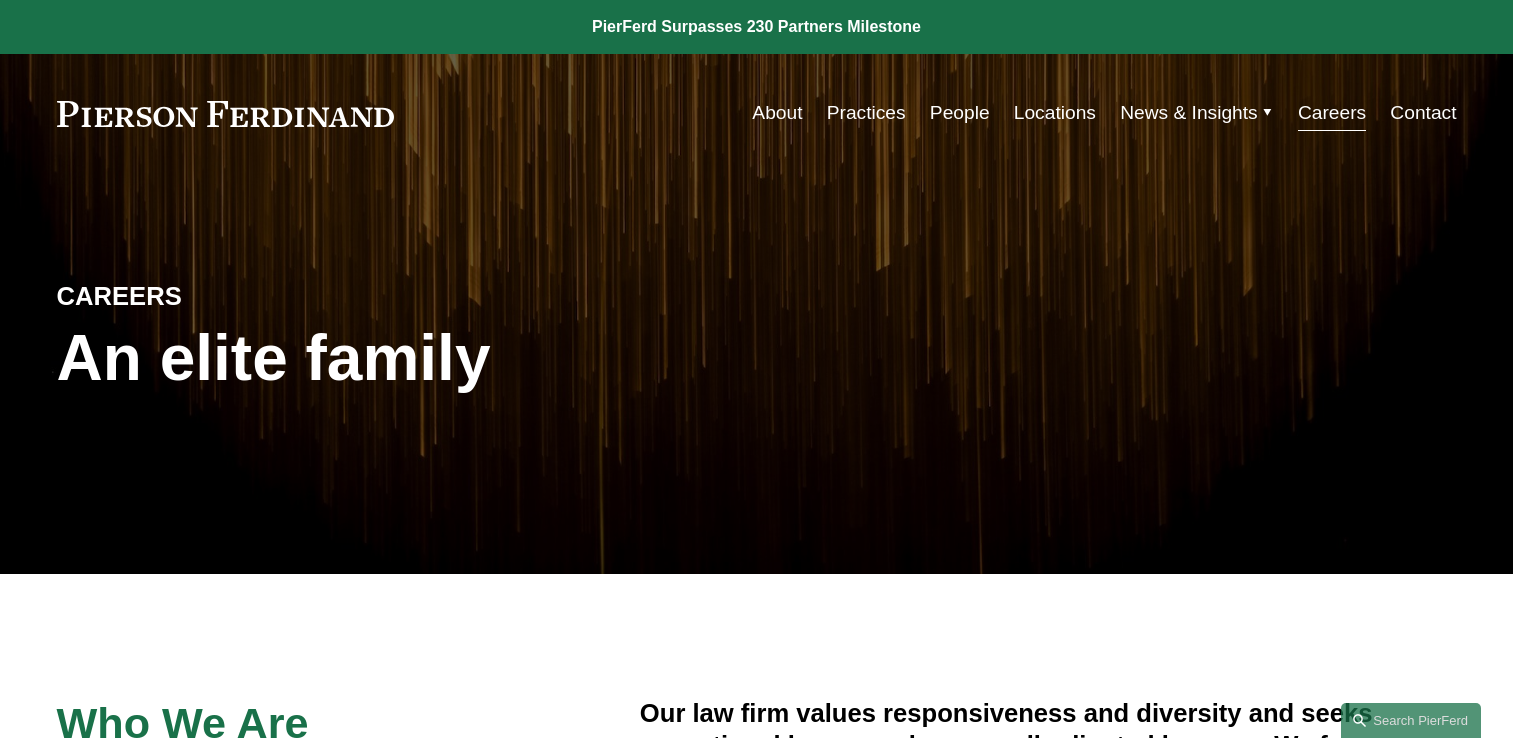 scroll, scrollTop: 0, scrollLeft: 0, axis: both 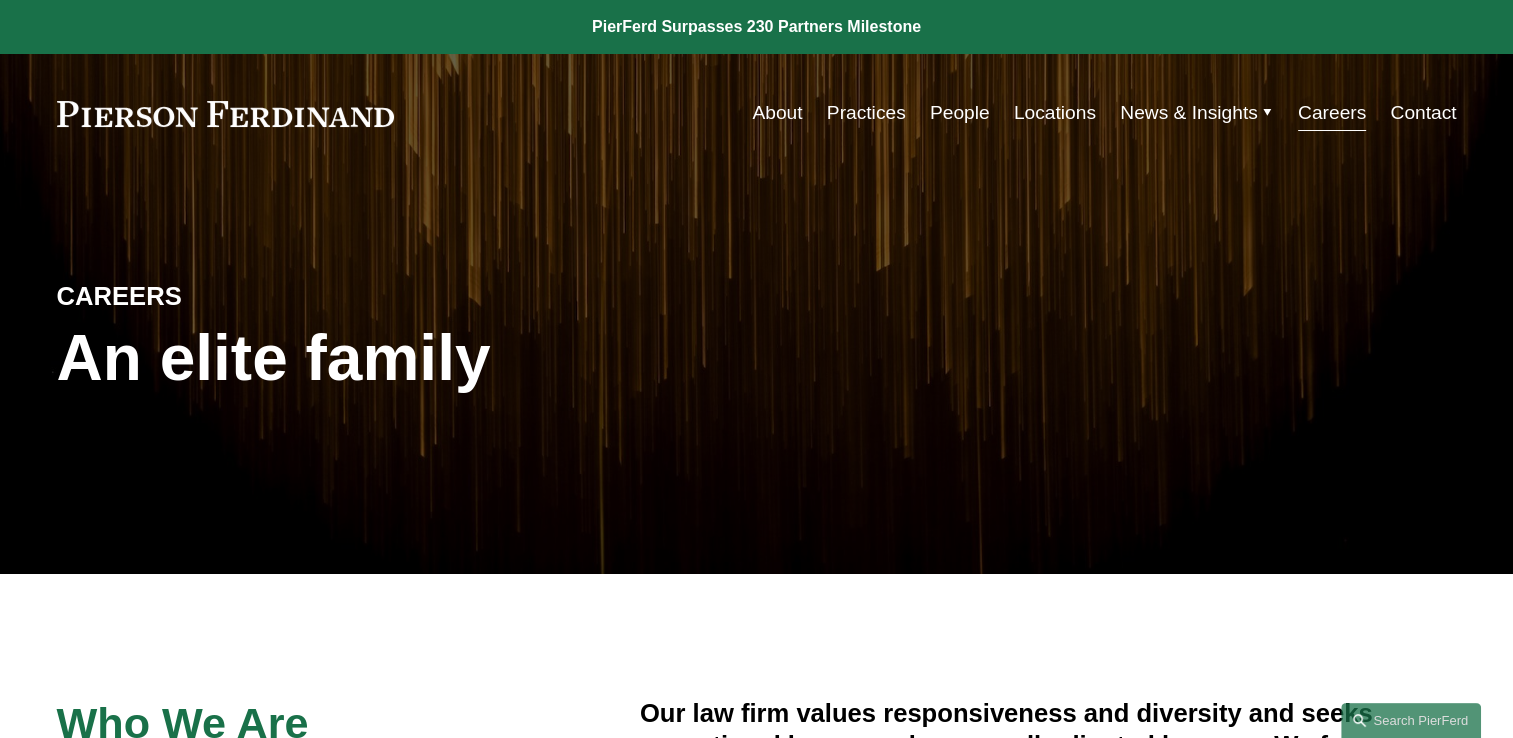 click on "People" at bounding box center [960, 113] 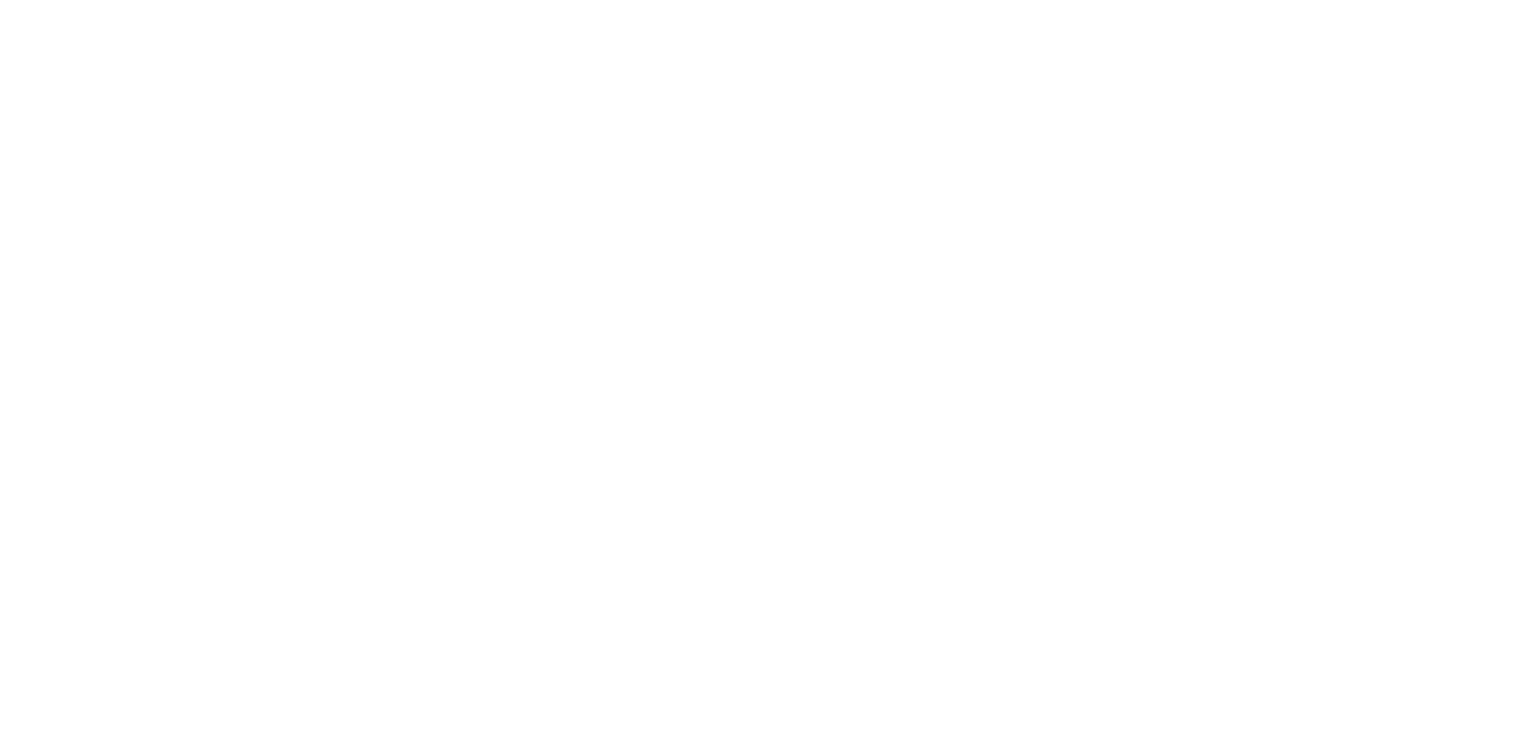 scroll, scrollTop: 0, scrollLeft: 0, axis: both 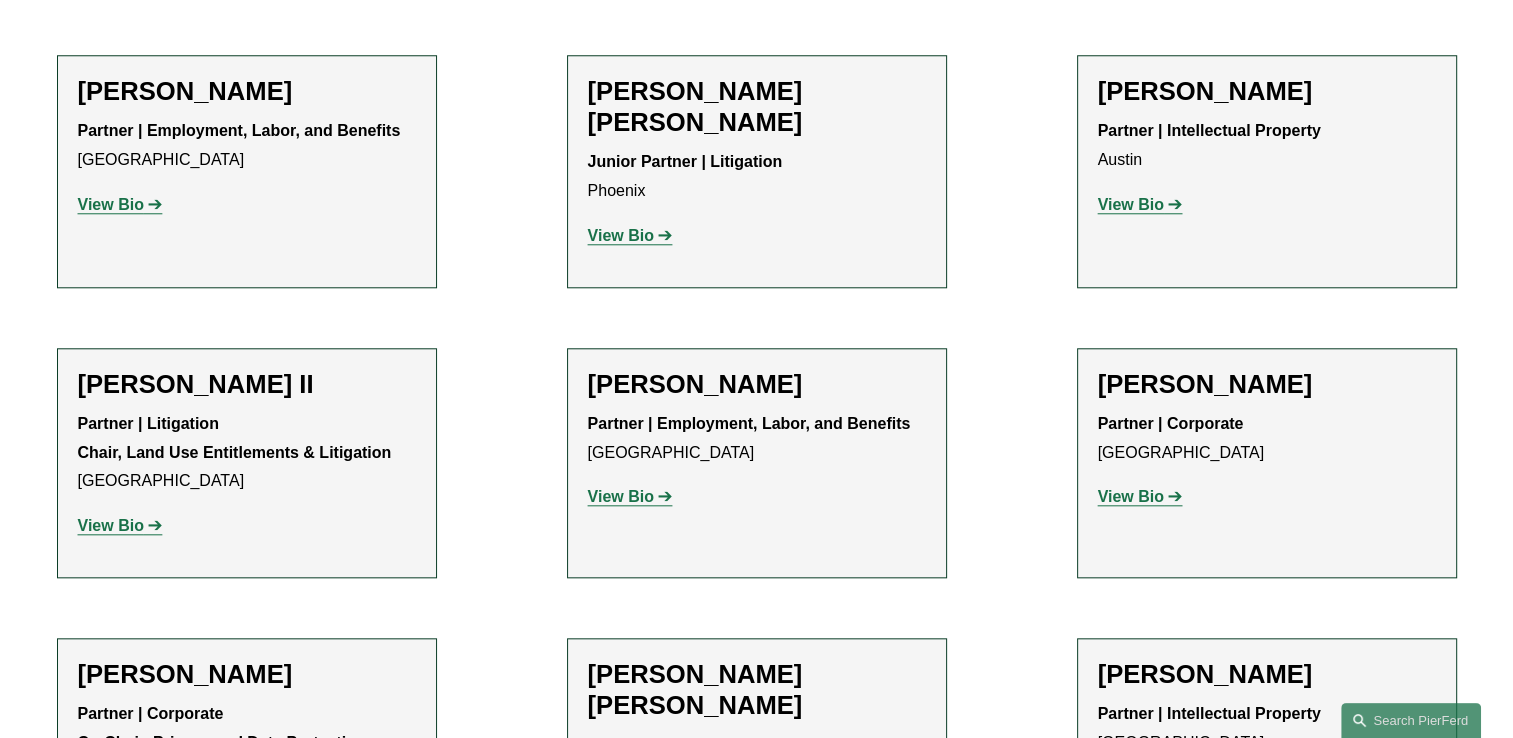 click on "View Bio" 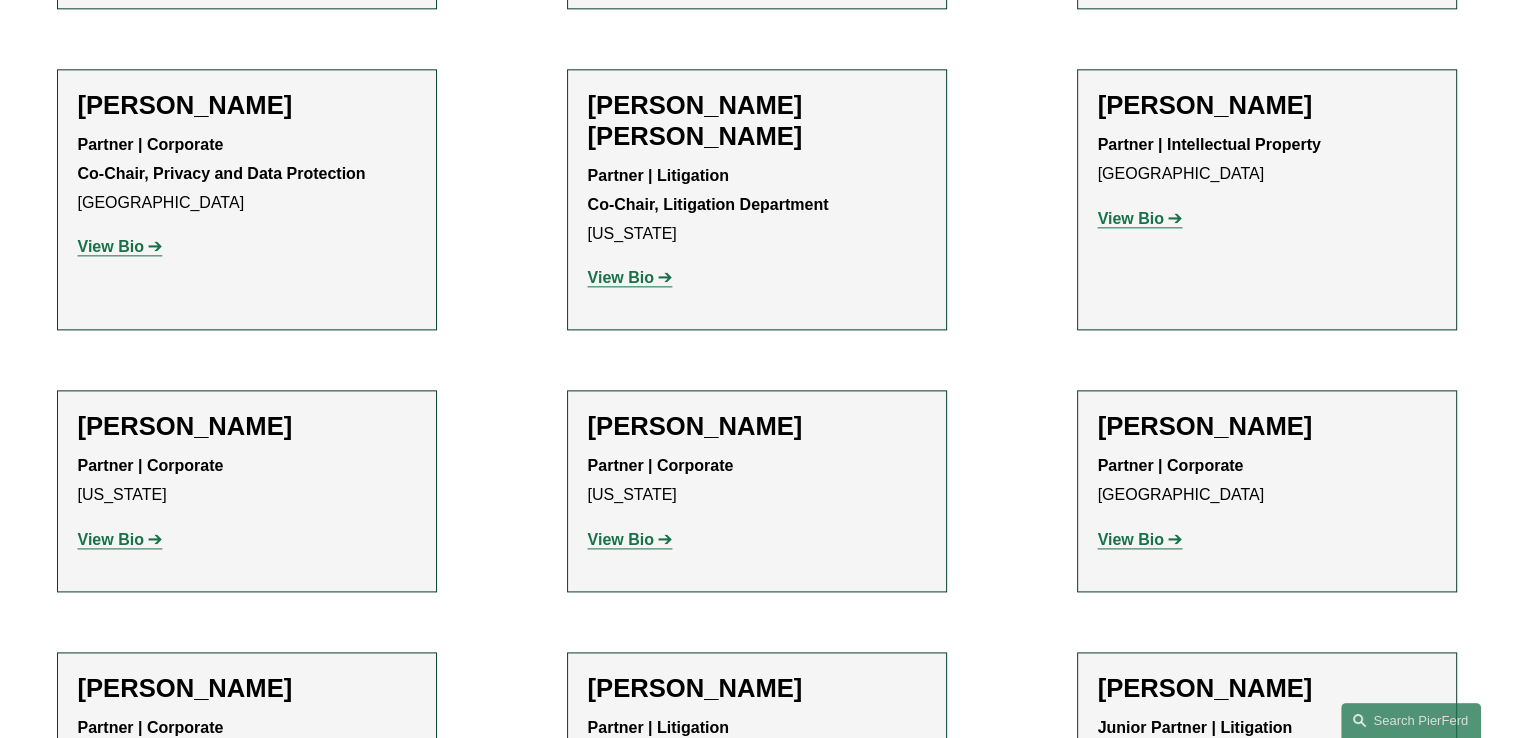 scroll, scrollTop: 2607, scrollLeft: 0, axis: vertical 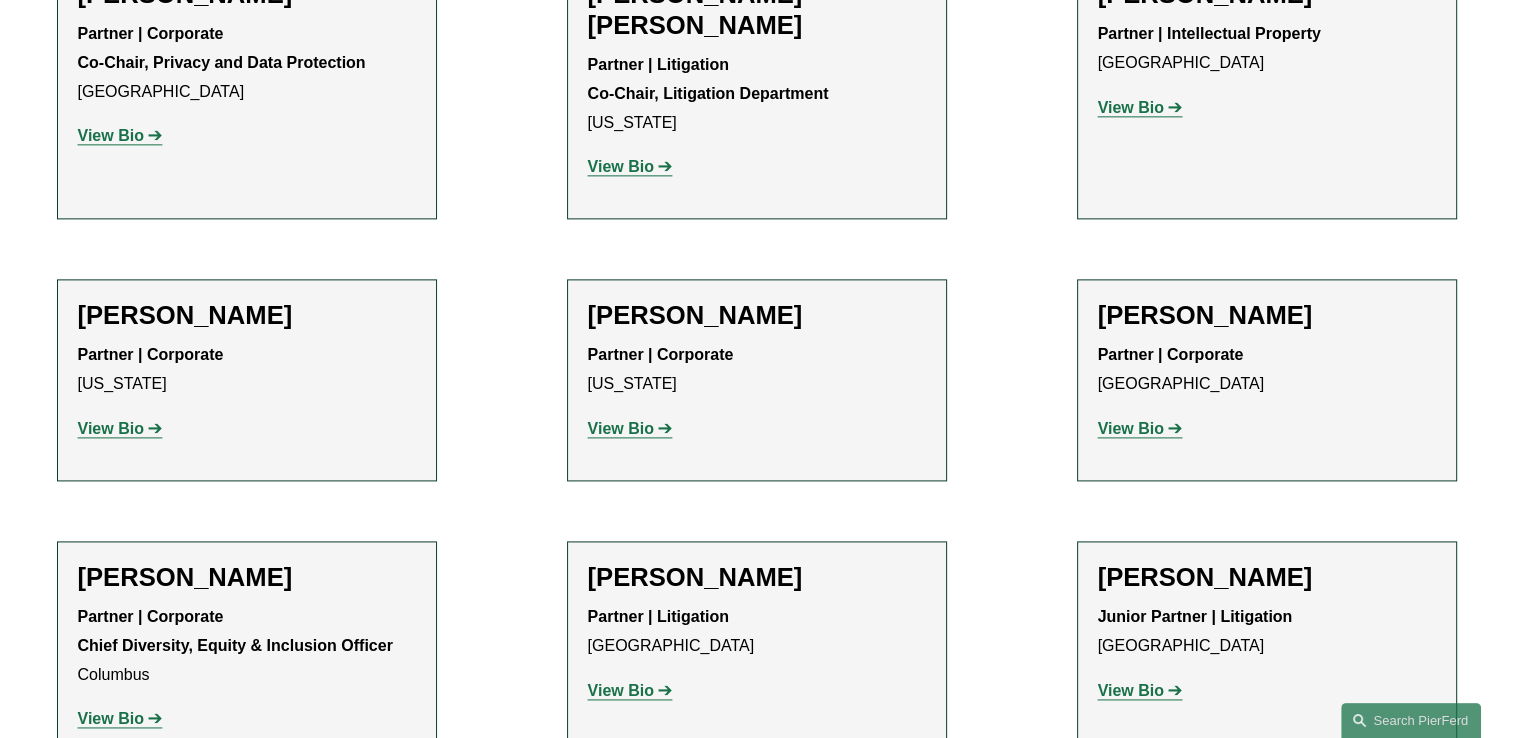 click on "View Bio" 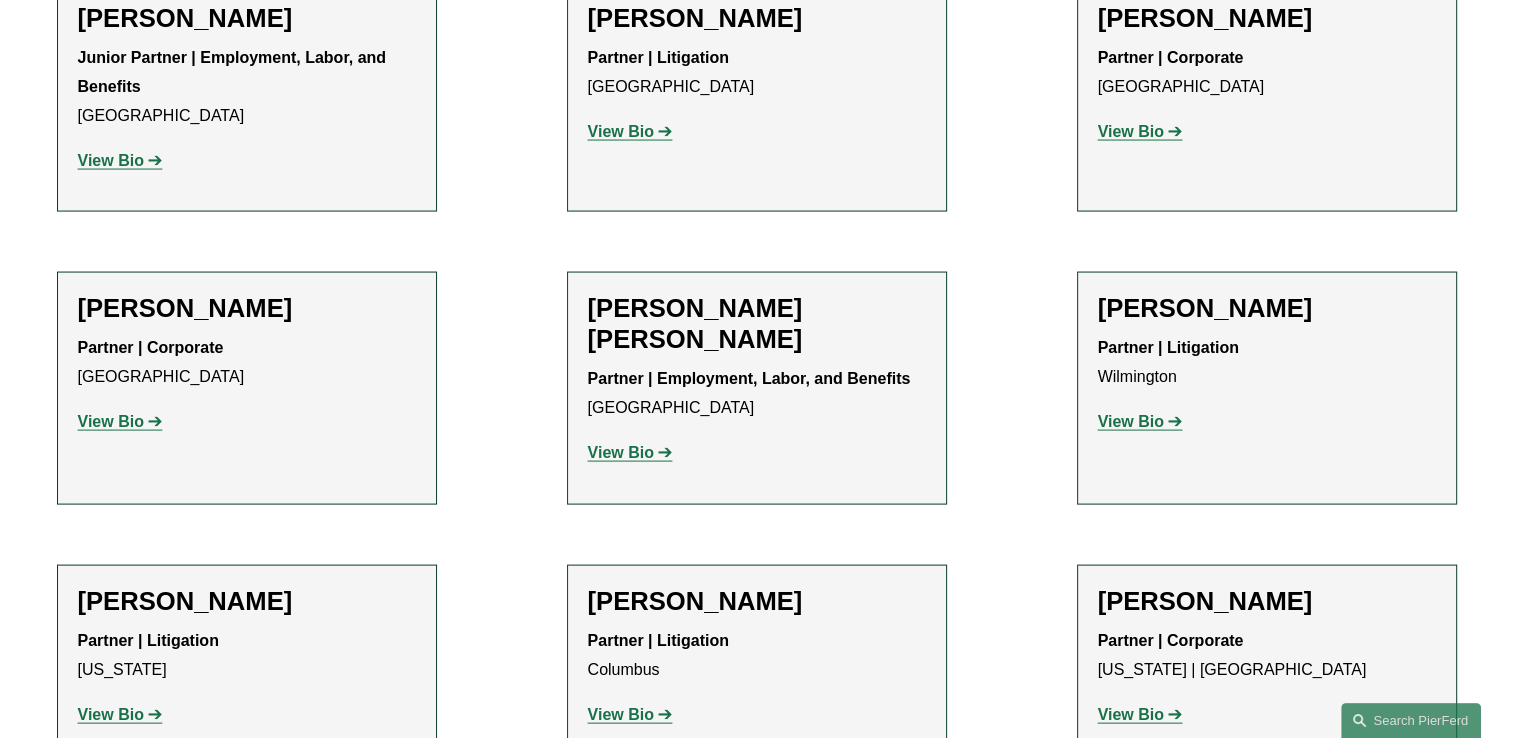 scroll, scrollTop: 4035, scrollLeft: 0, axis: vertical 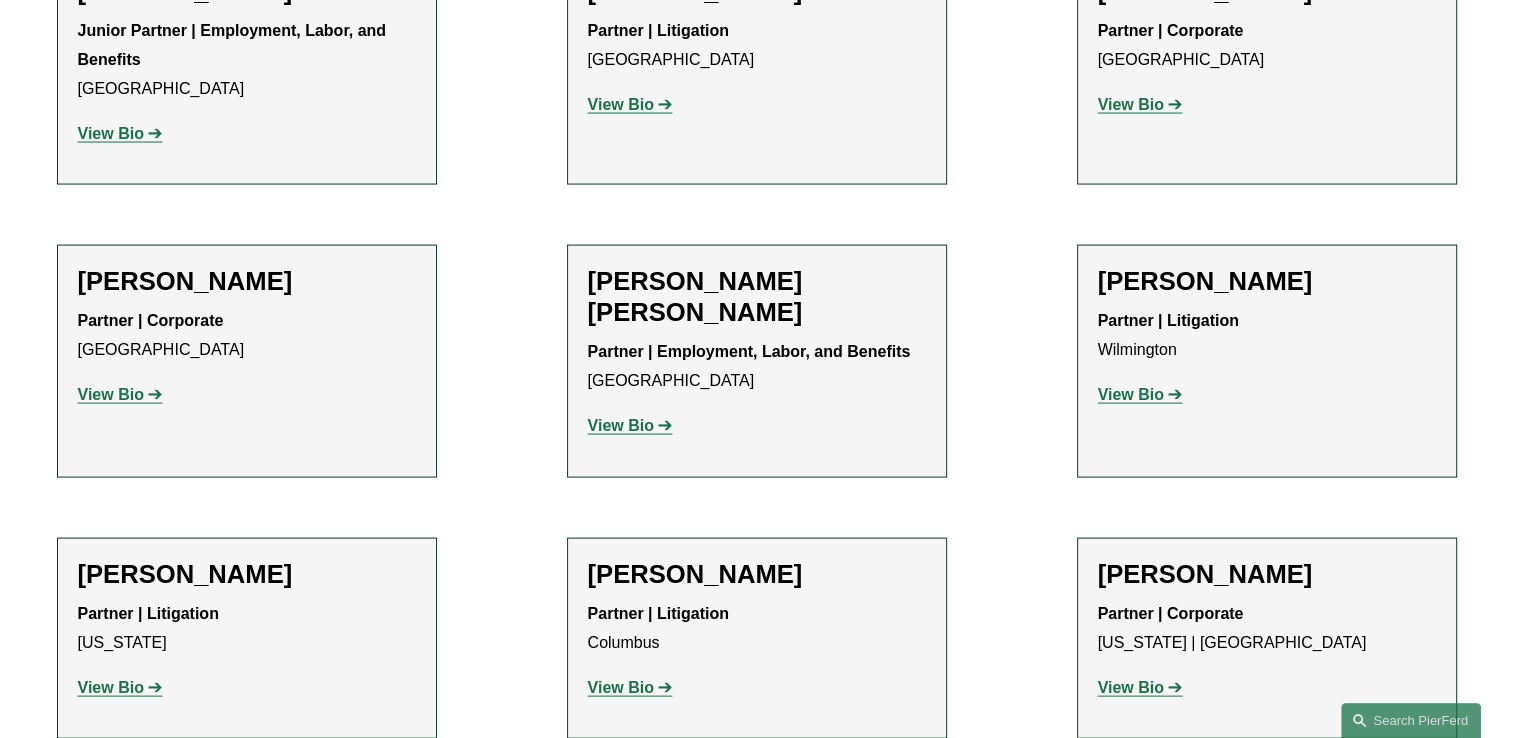 click on "View Bio" 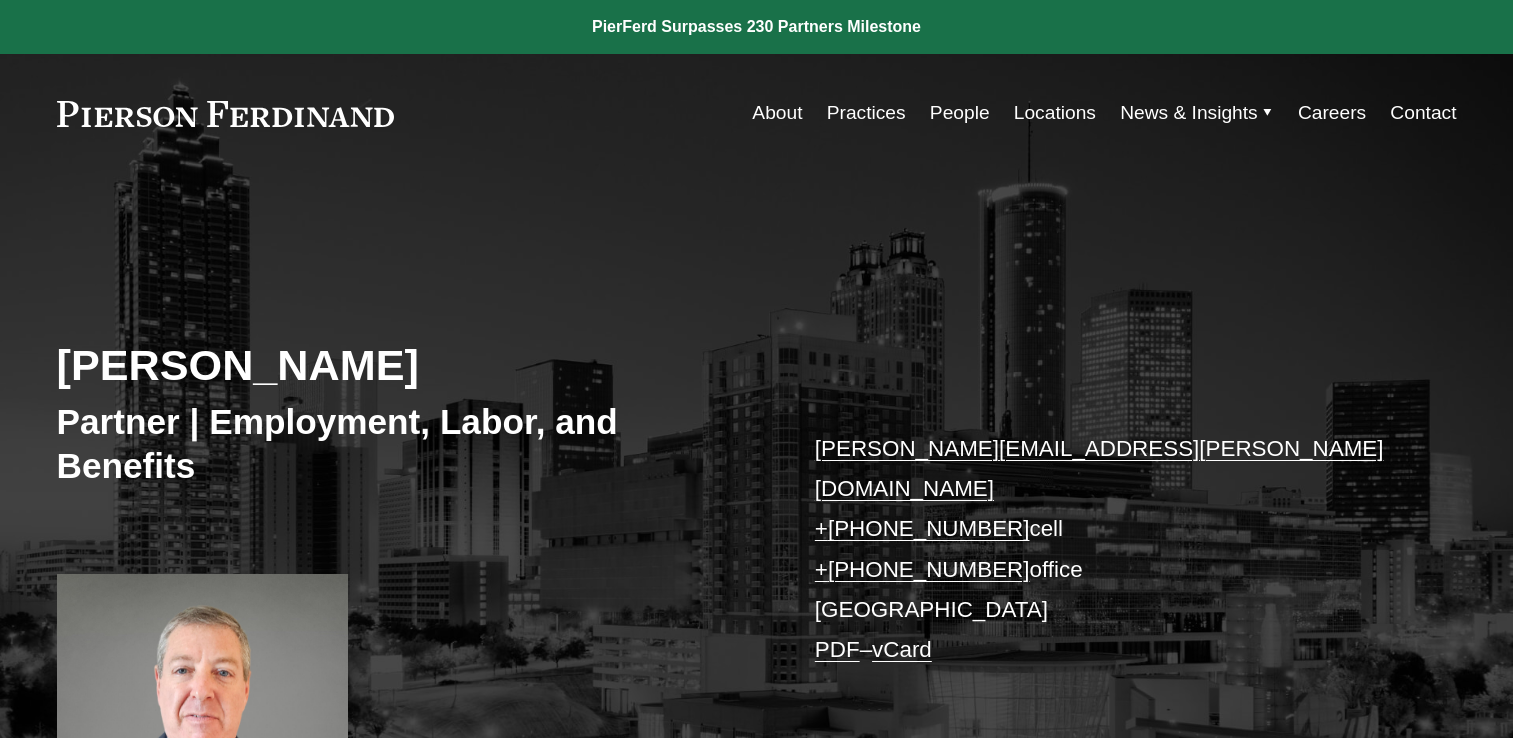 scroll, scrollTop: 0, scrollLeft: 0, axis: both 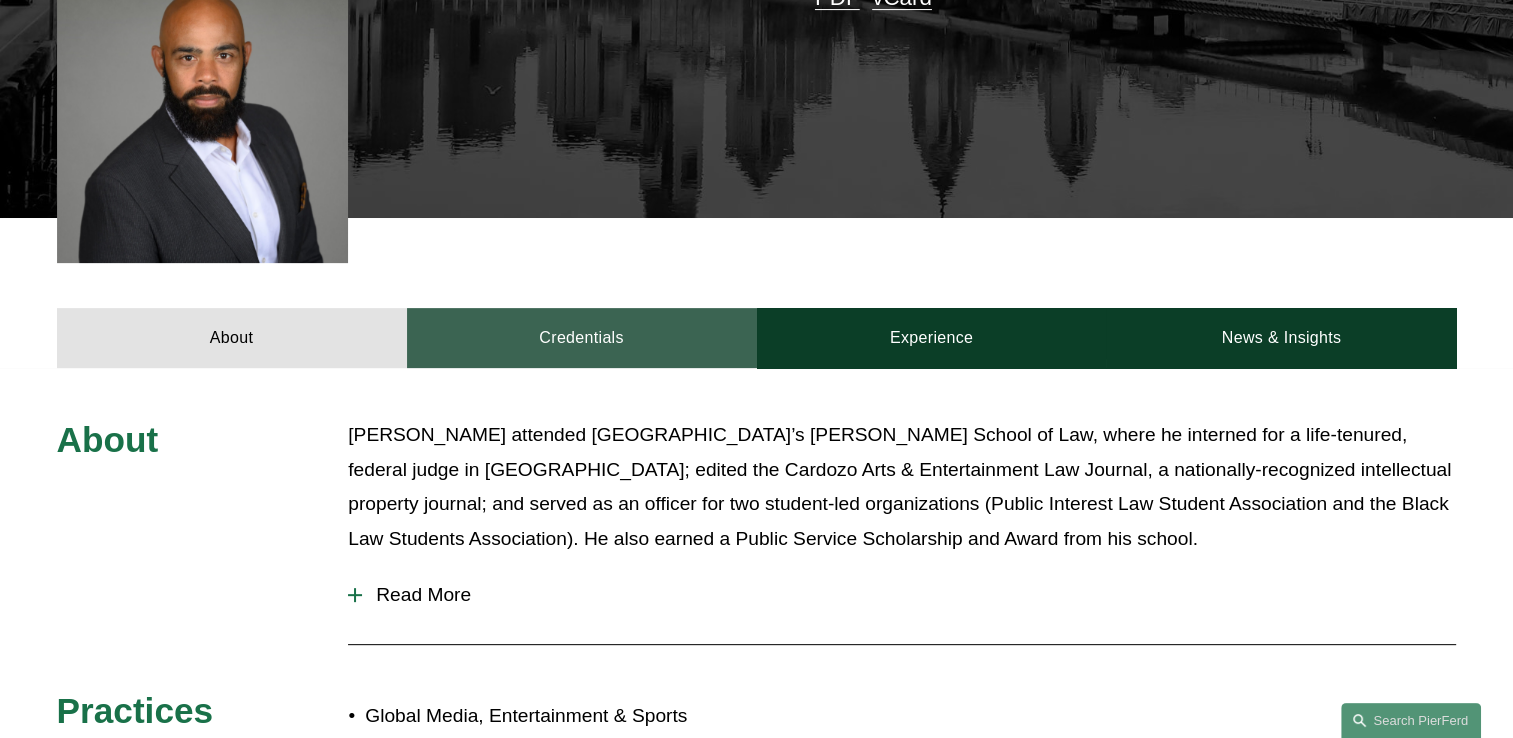 click on "Credentials" at bounding box center (582, 338) 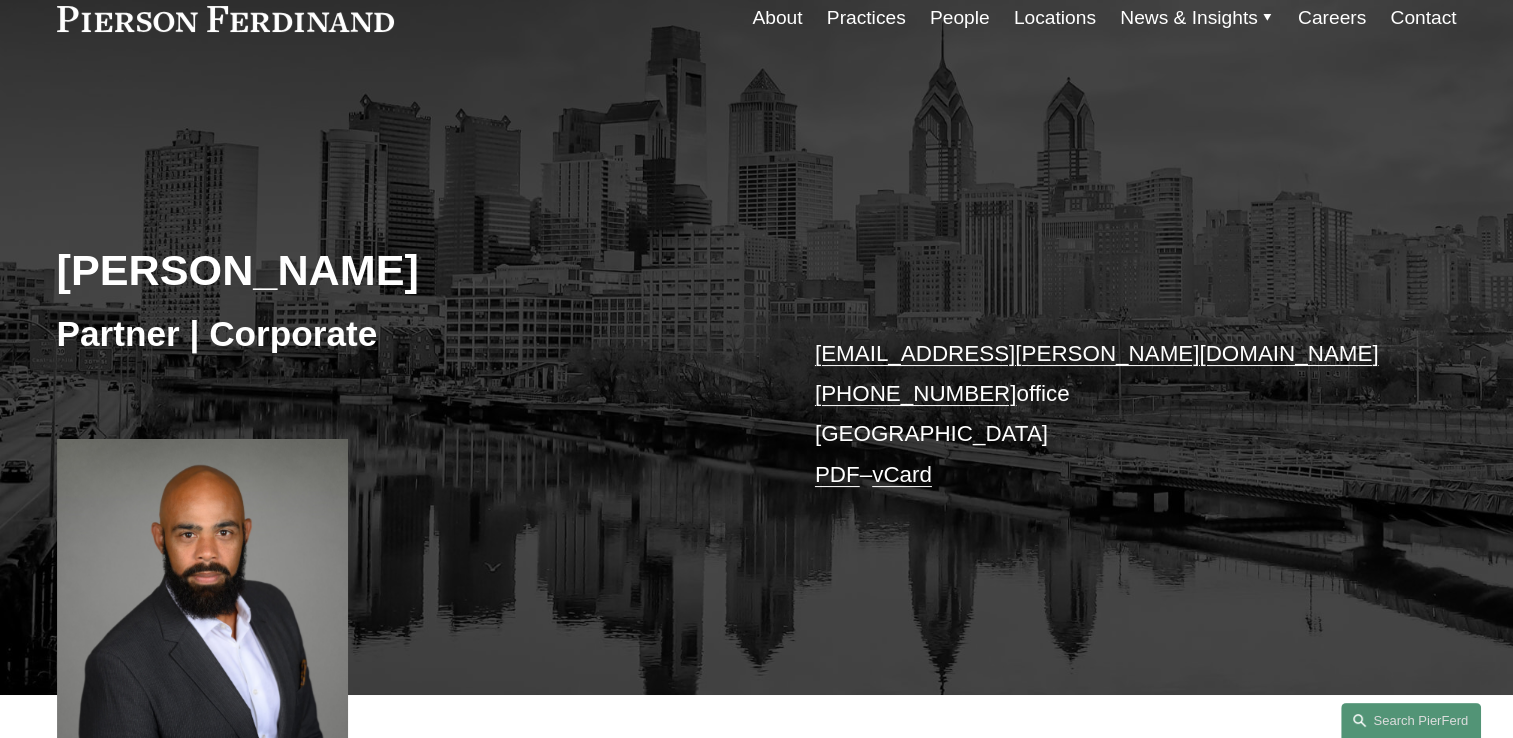 scroll, scrollTop: 68, scrollLeft: 0, axis: vertical 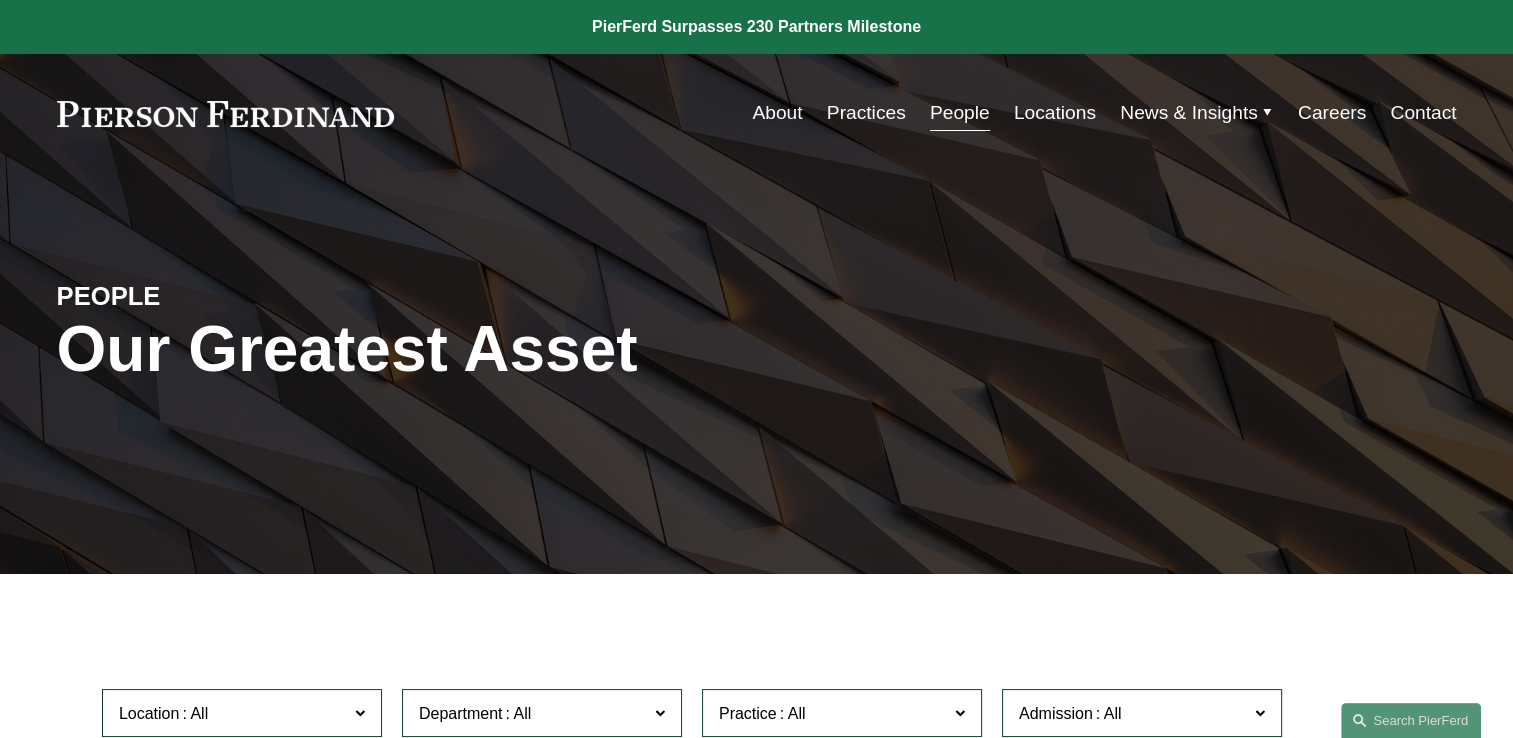 click on "Locations" at bounding box center (1055, 113) 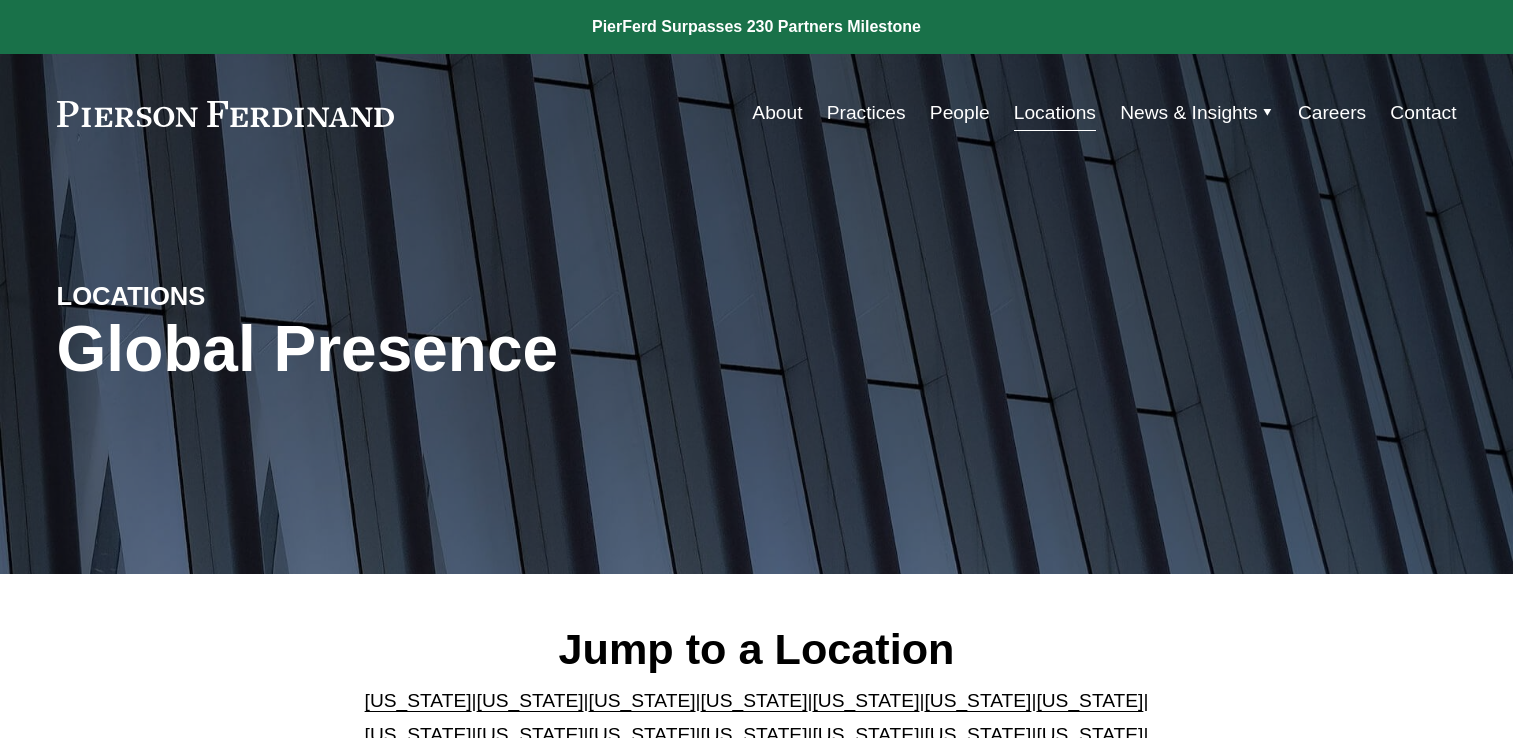 scroll, scrollTop: 0, scrollLeft: 0, axis: both 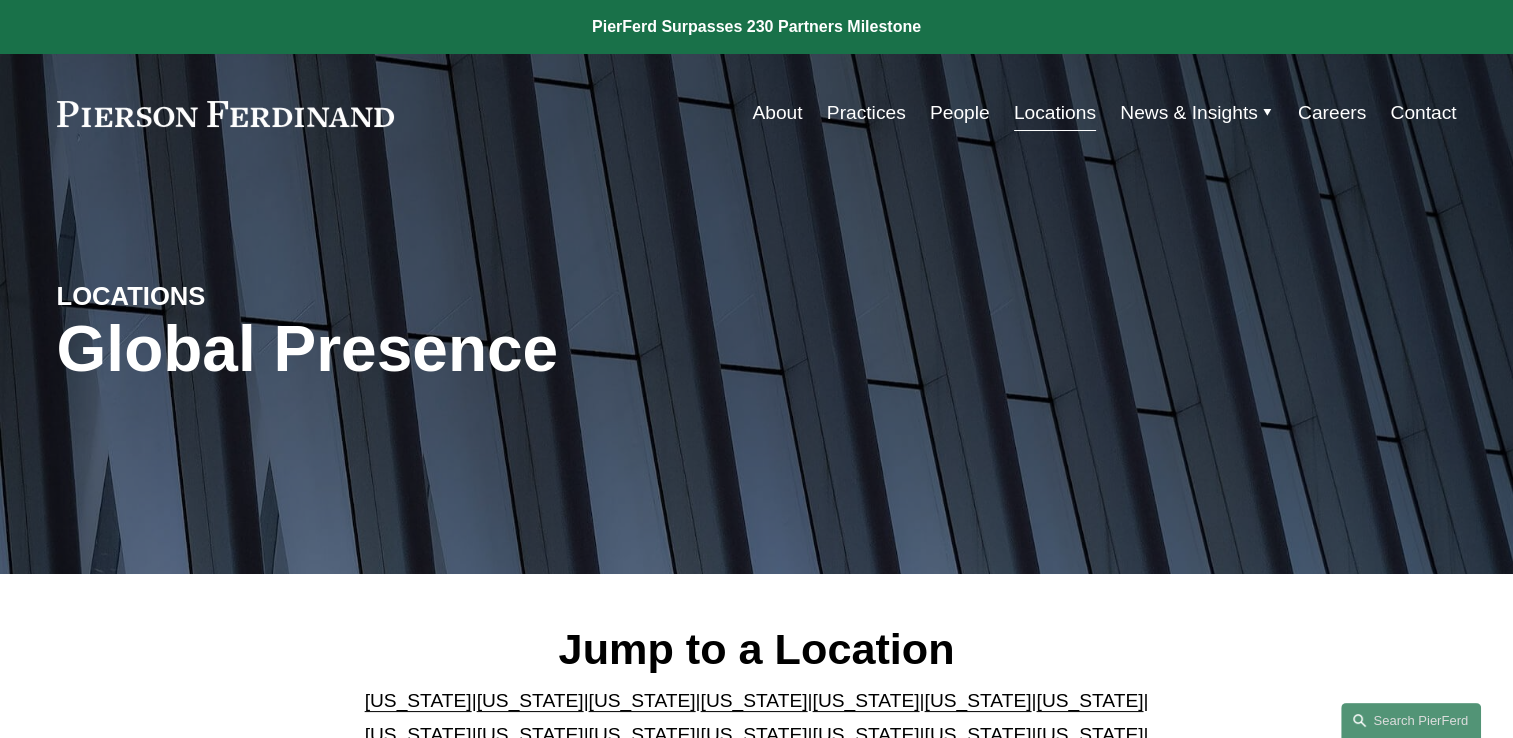 click on "[US_STATE]" at bounding box center (977, 700) 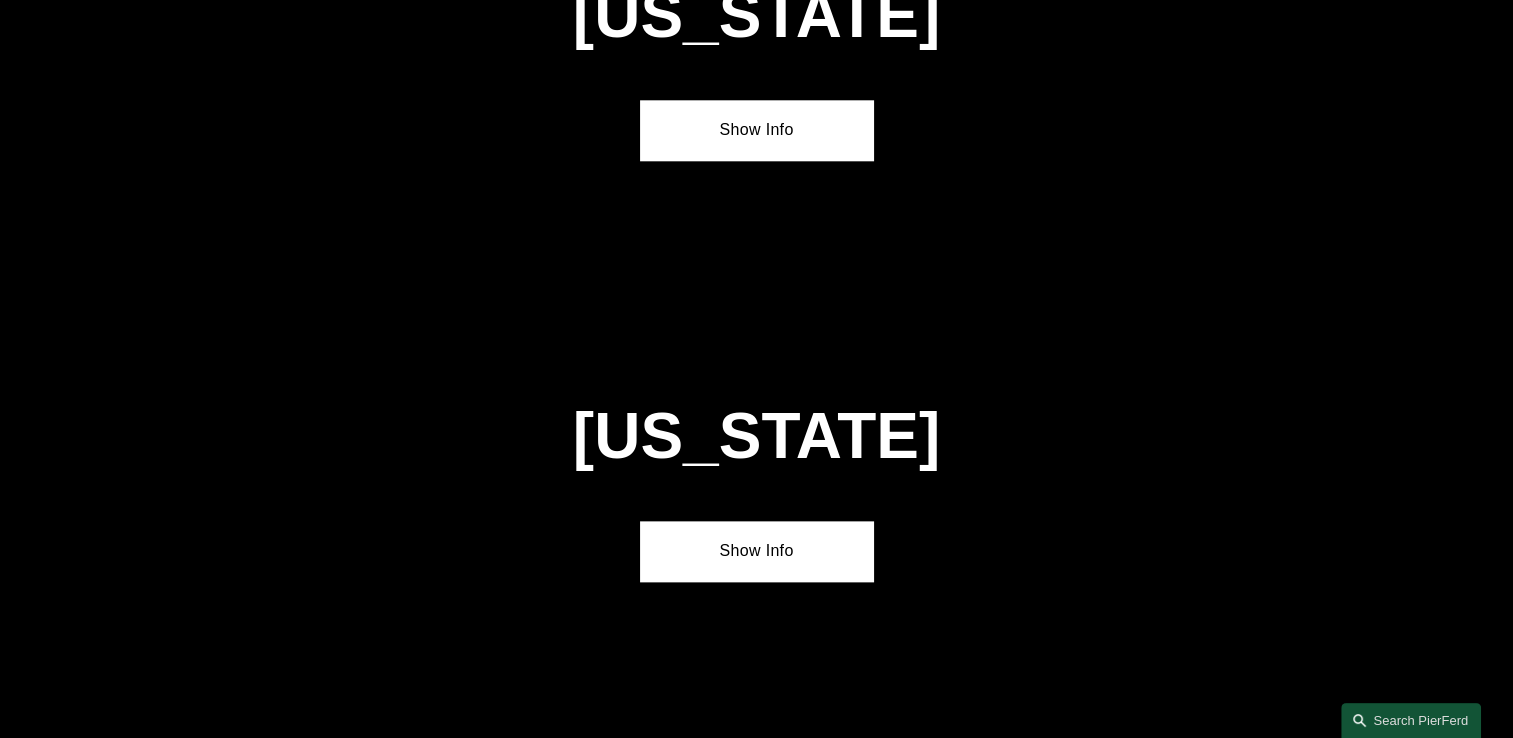 scroll, scrollTop: 2963, scrollLeft: 0, axis: vertical 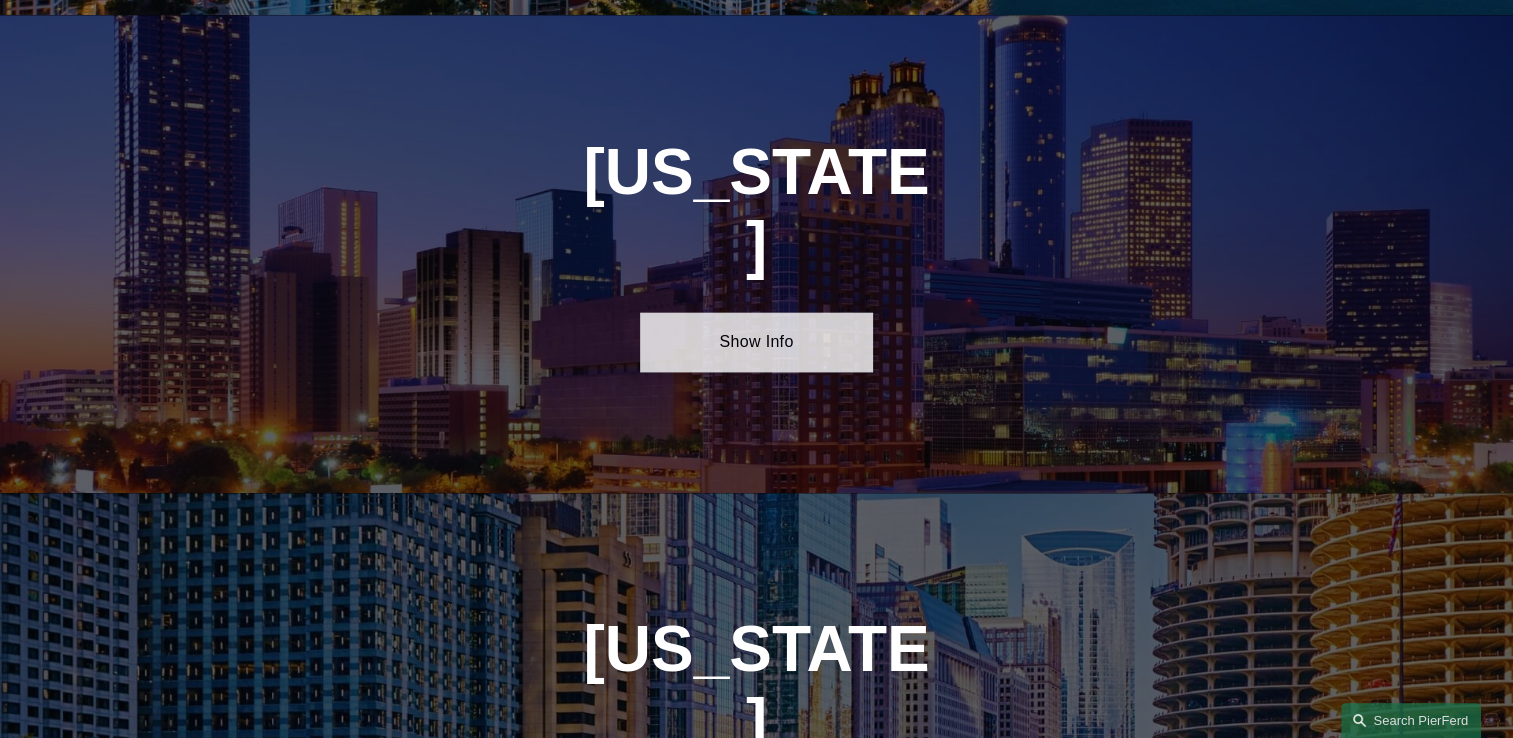 click on "Show Info" at bounding box center [756, 342] 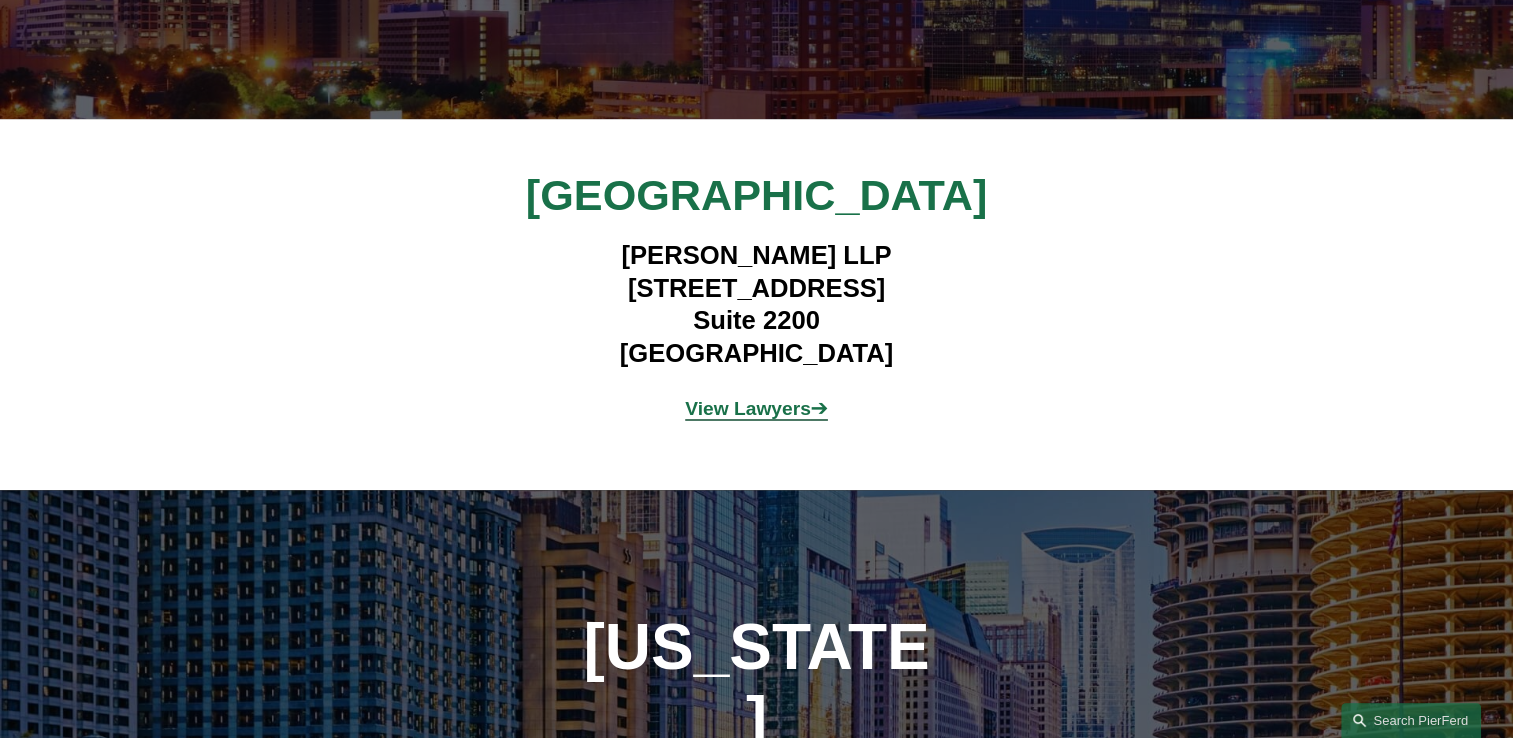 scroll, scrollTop: 3371, scrollLeft: 0, axis: vertical 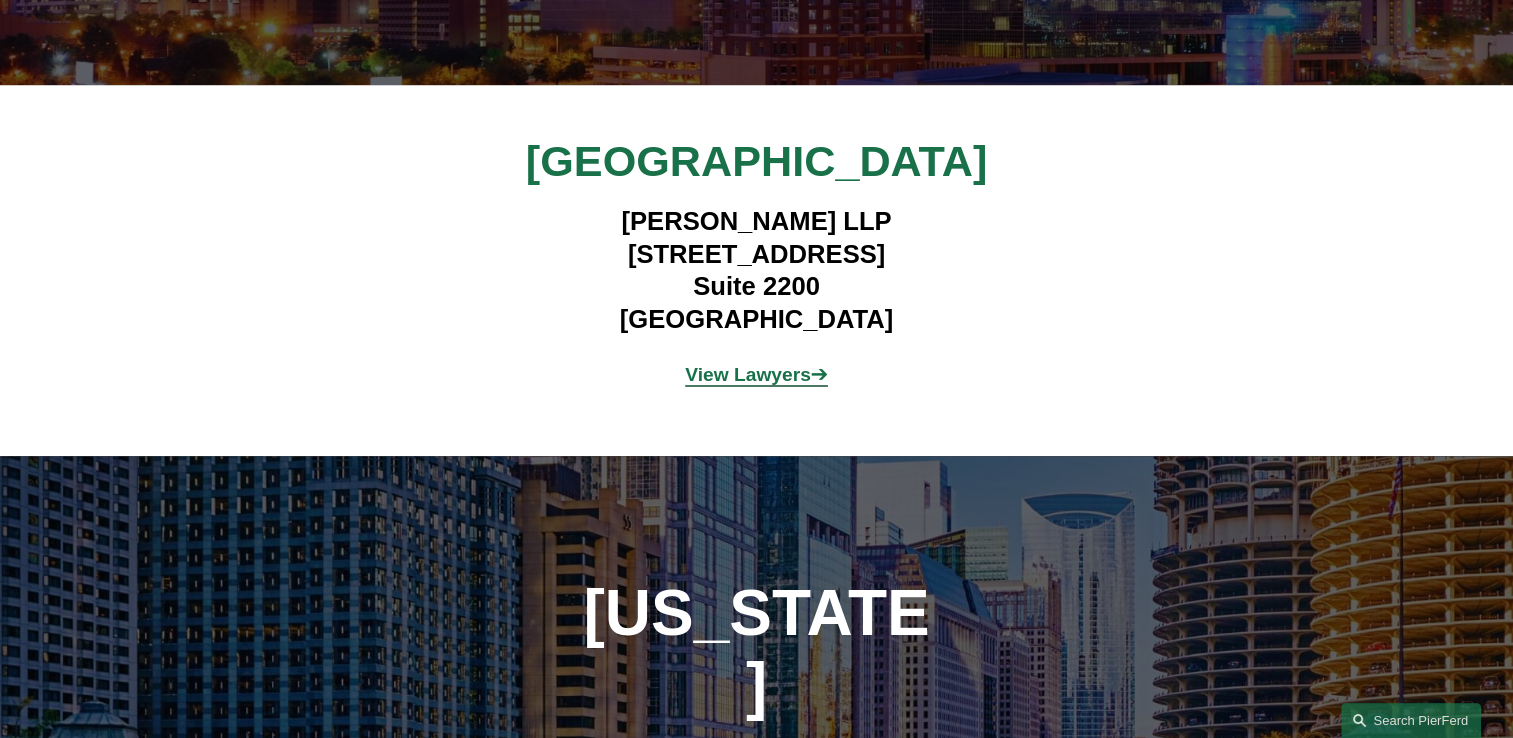 click on "View Lawyers" at bounding box center [748, 374] 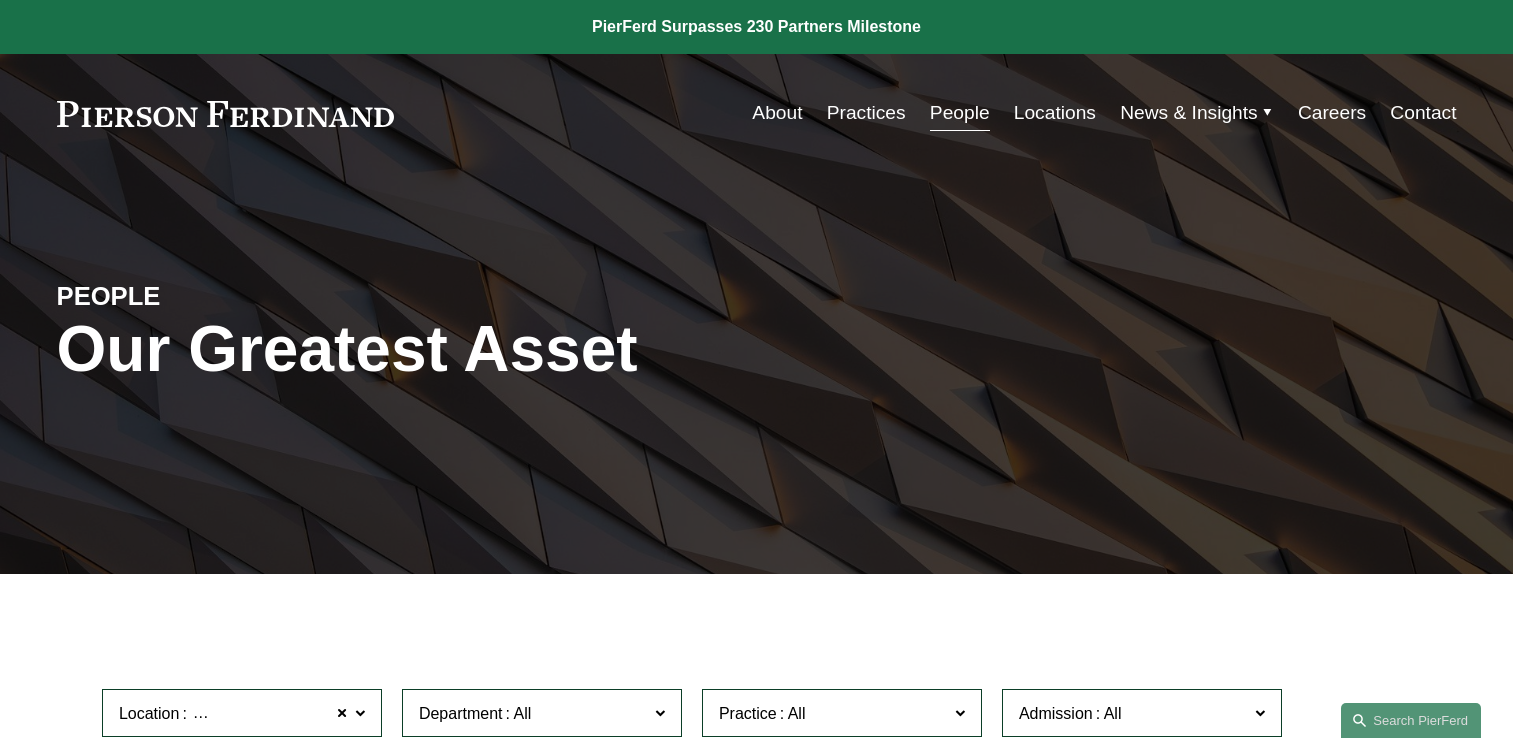 scroll, scrollTop: 0, scrollLeft: 0, axis: both 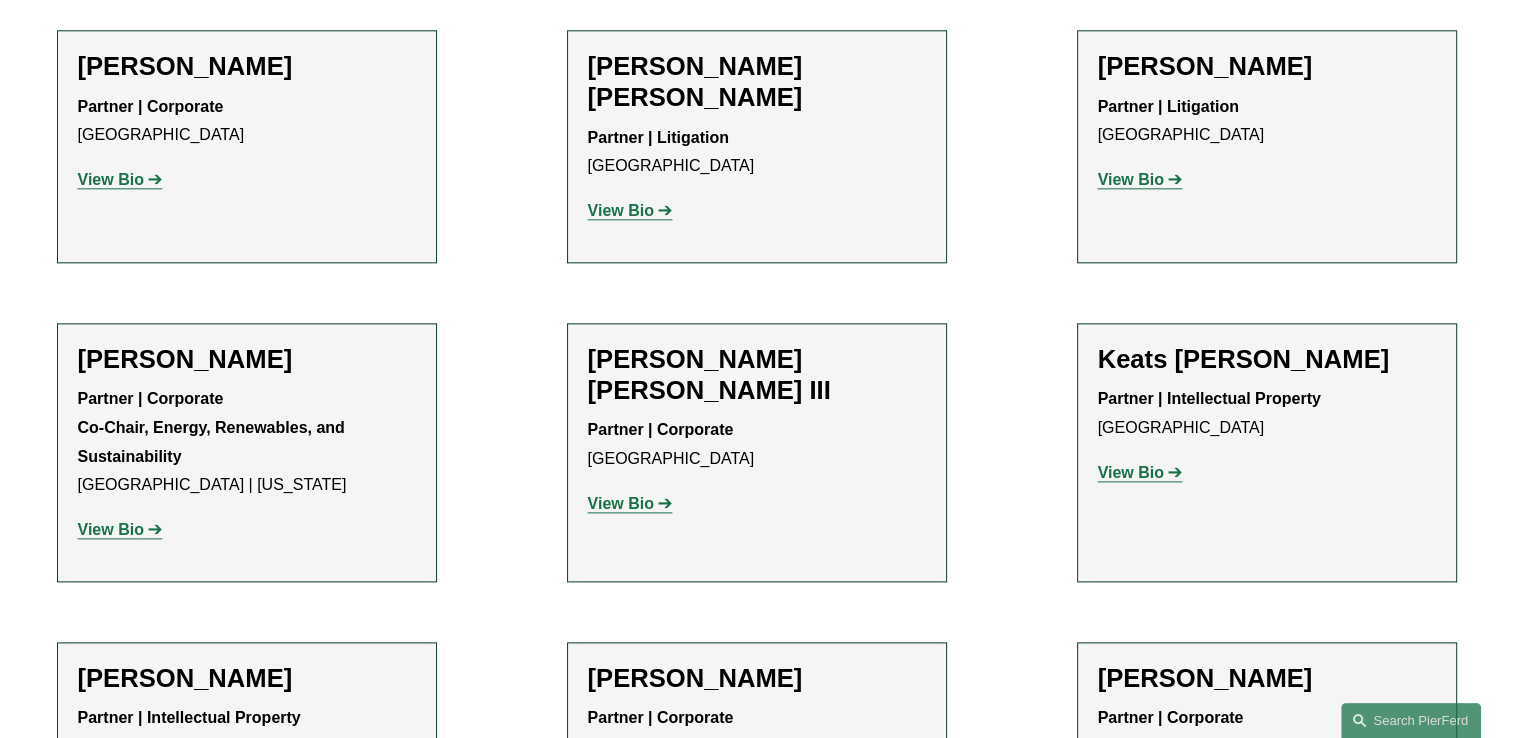 click on "View Bio" 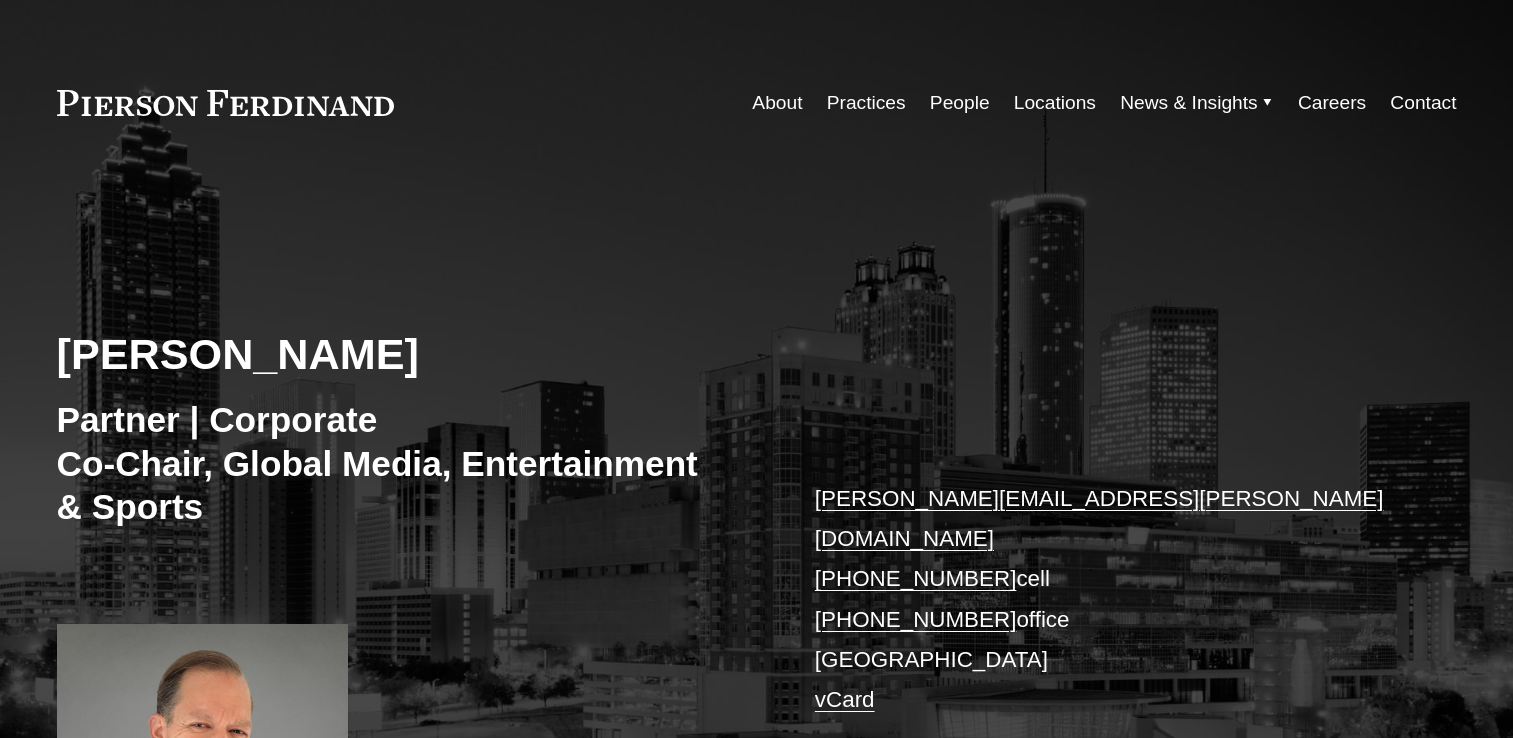 scroll, scrollTop: 0, scrollLeft: 0, axis: both 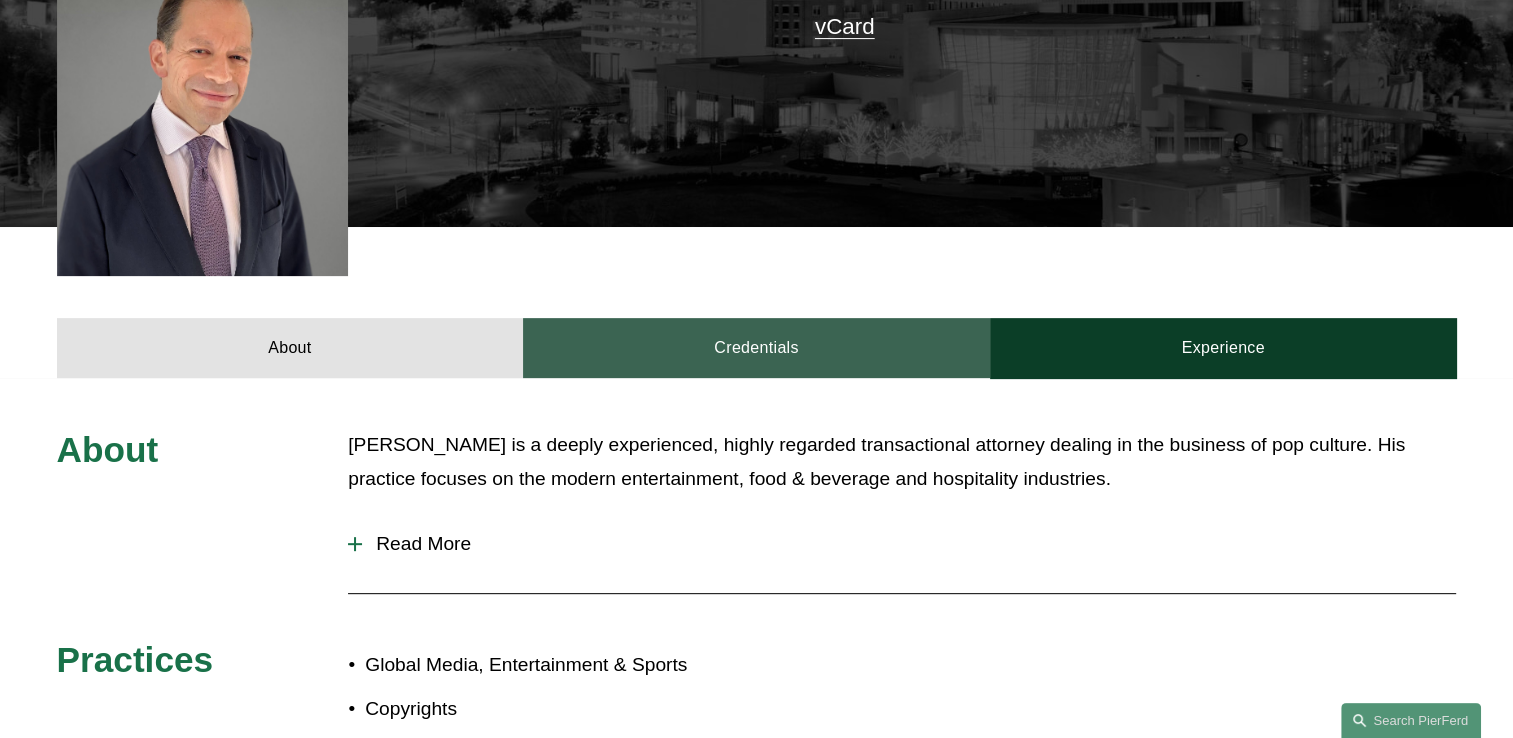 click on "Credentials" at bounding box center (756, 348) 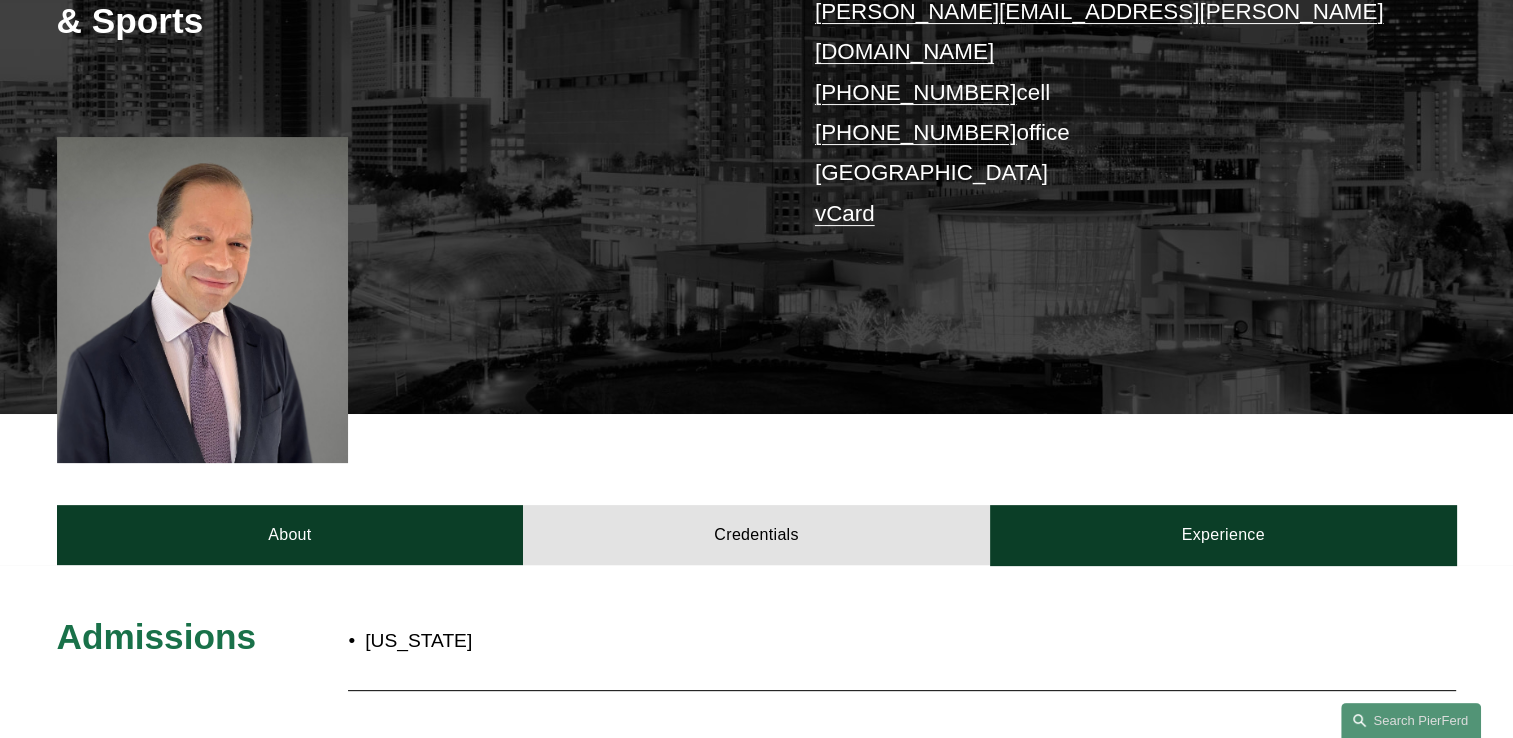 scroll, scrollTop: 0, scrollLeft: 0, axis: both 